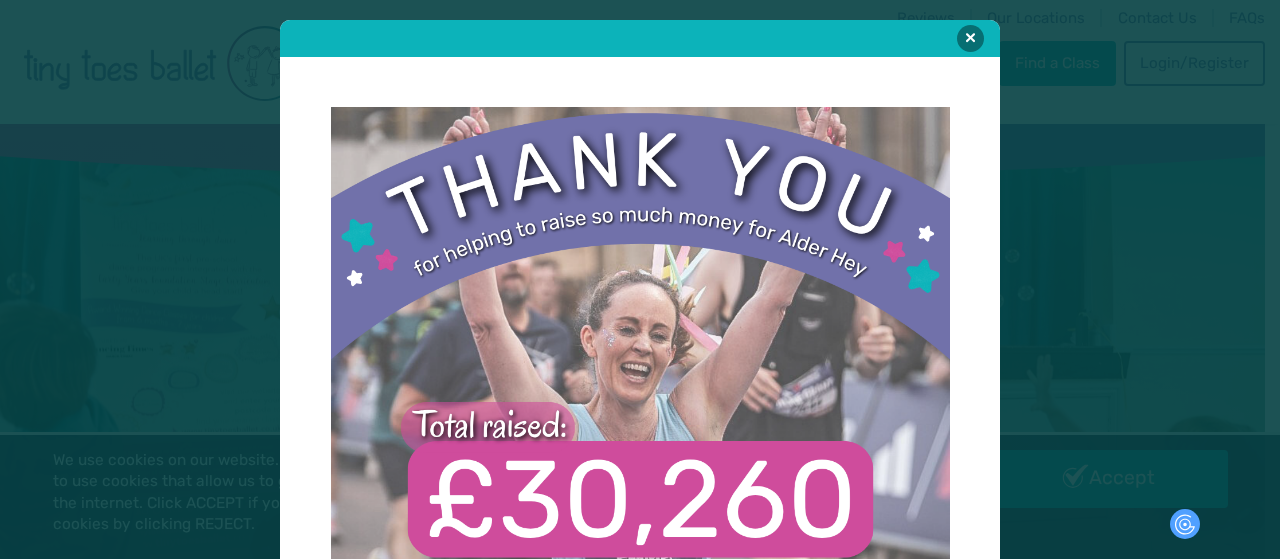 scroll, scrollTop: 0, scrollLeft: 0, axis: both 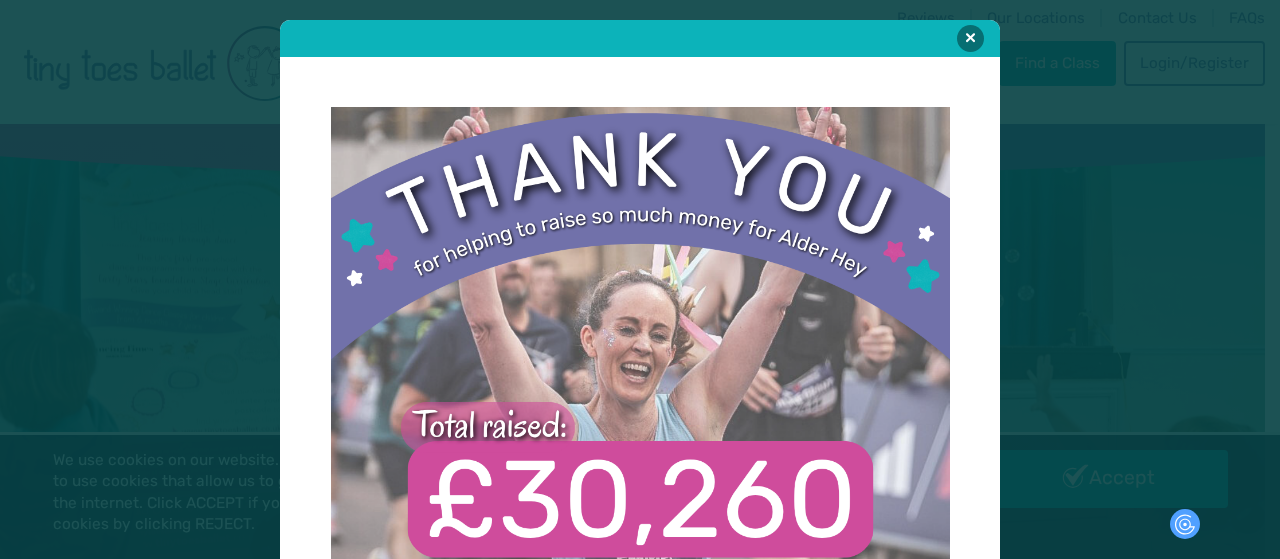 click at bounding box center [970, 38] 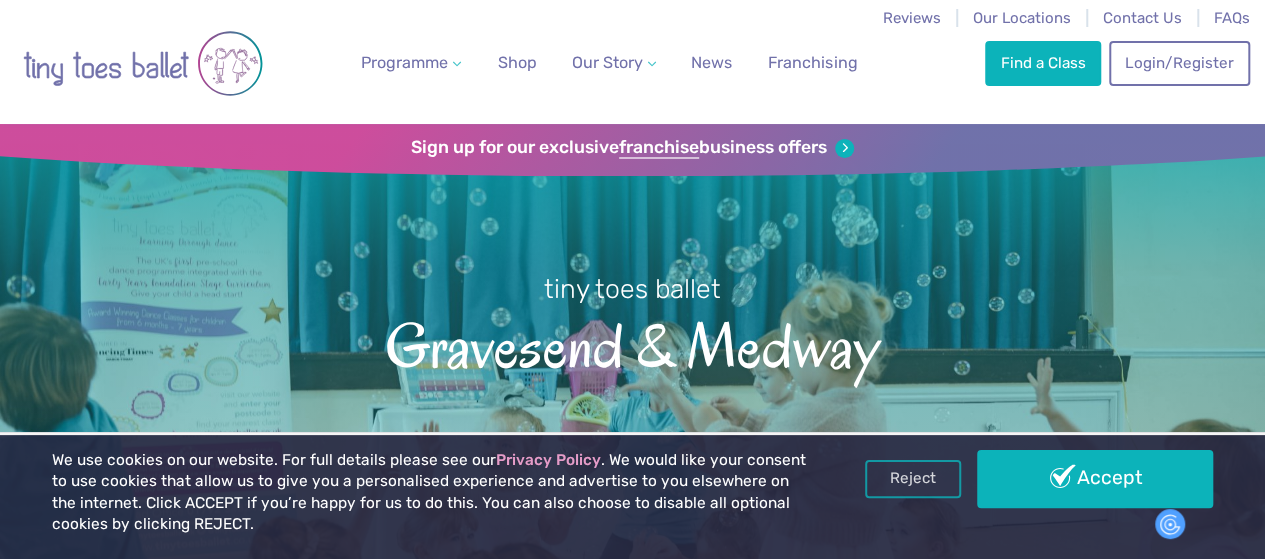 click on "Find a Class" at bounding box center (1043, 63) 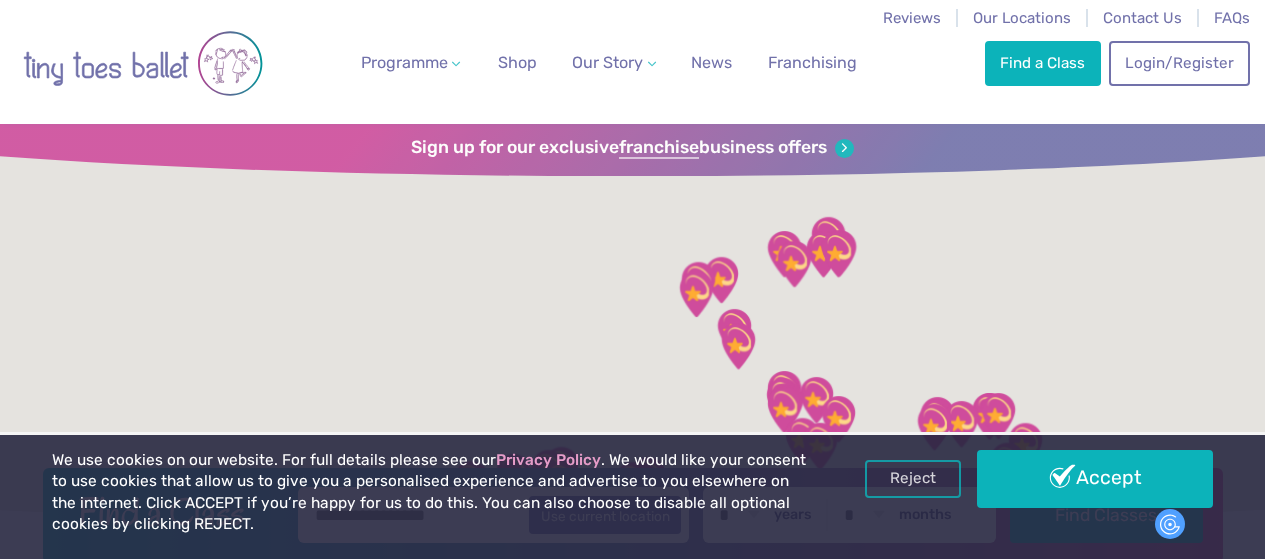 click on "Accept" at bounding box center [1095, 479] 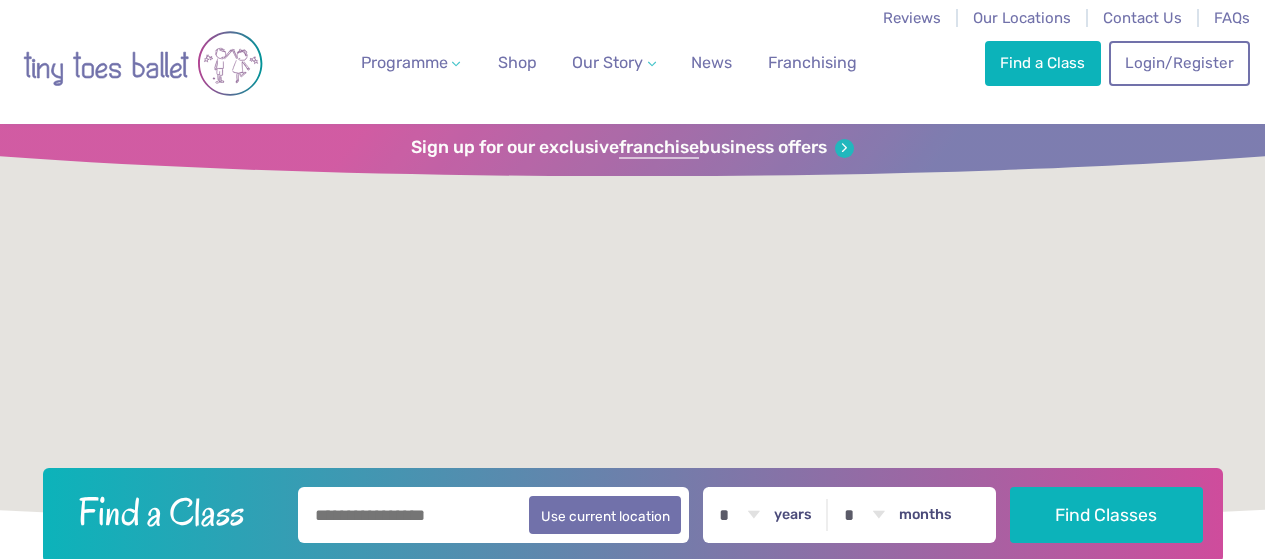 scroll, scrollTop: 0, scrollLeft: 0, axis: both 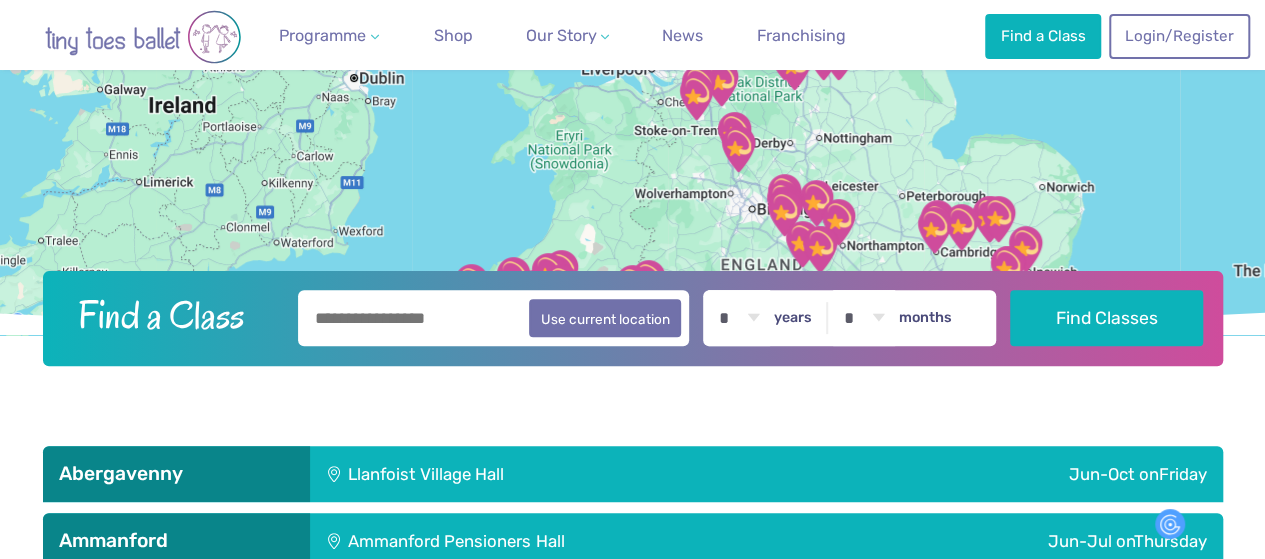 click at bounding box center (494, 318) 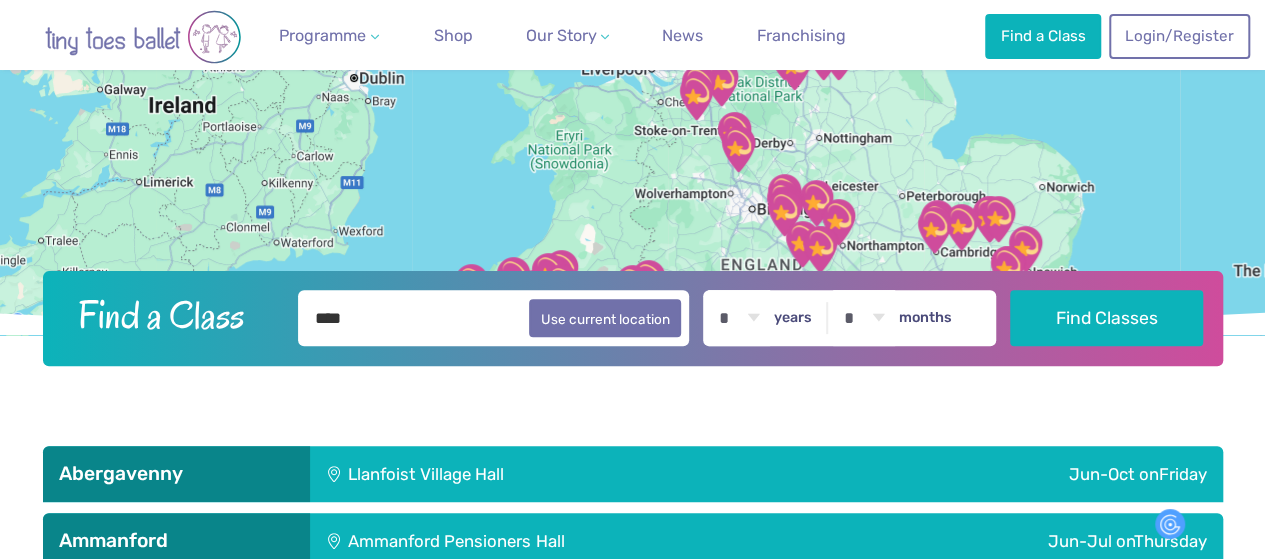 type on "*******" 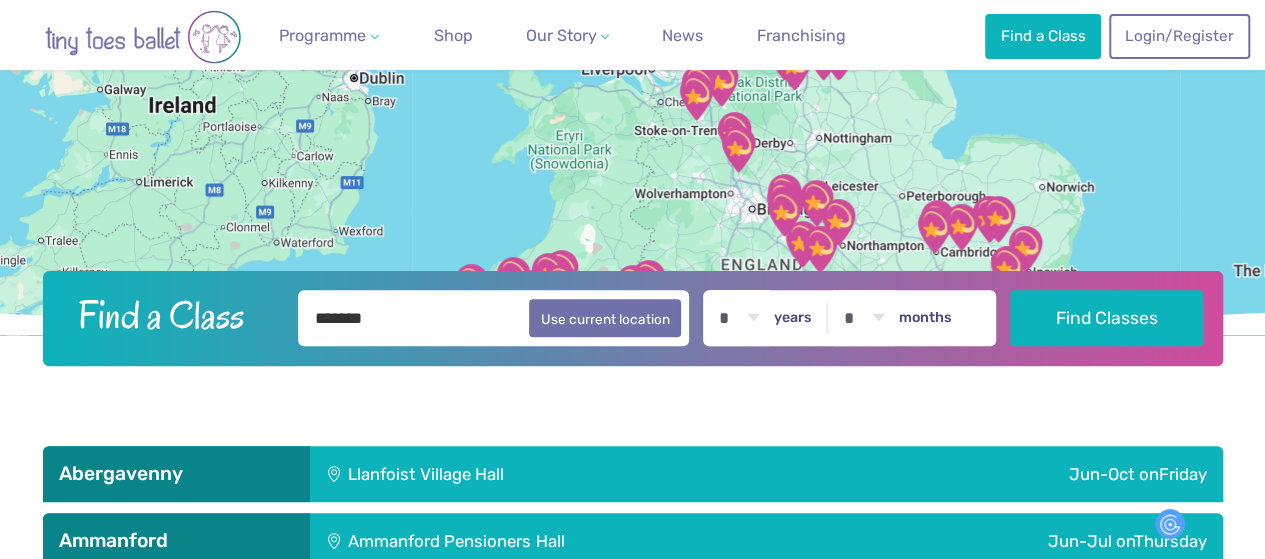 drag, startPoint x: 1079, startPoint y: 328, endPoint x: 838, endPoint y: 314, distance: 241.4063 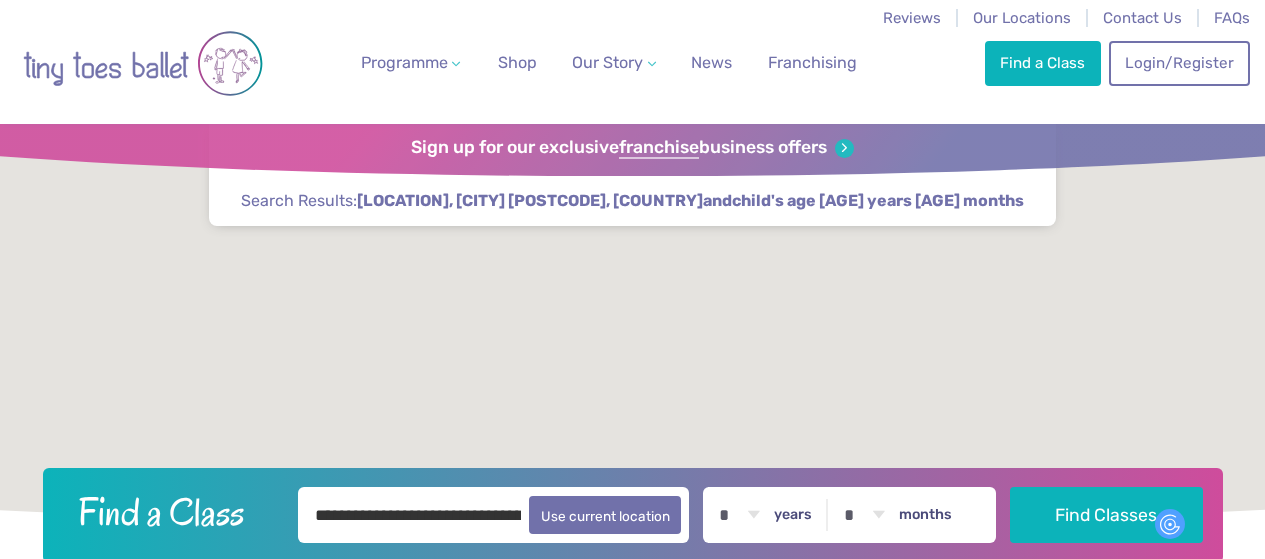scroll, scrollTop: 0, scrollLeft: 0, axis: both 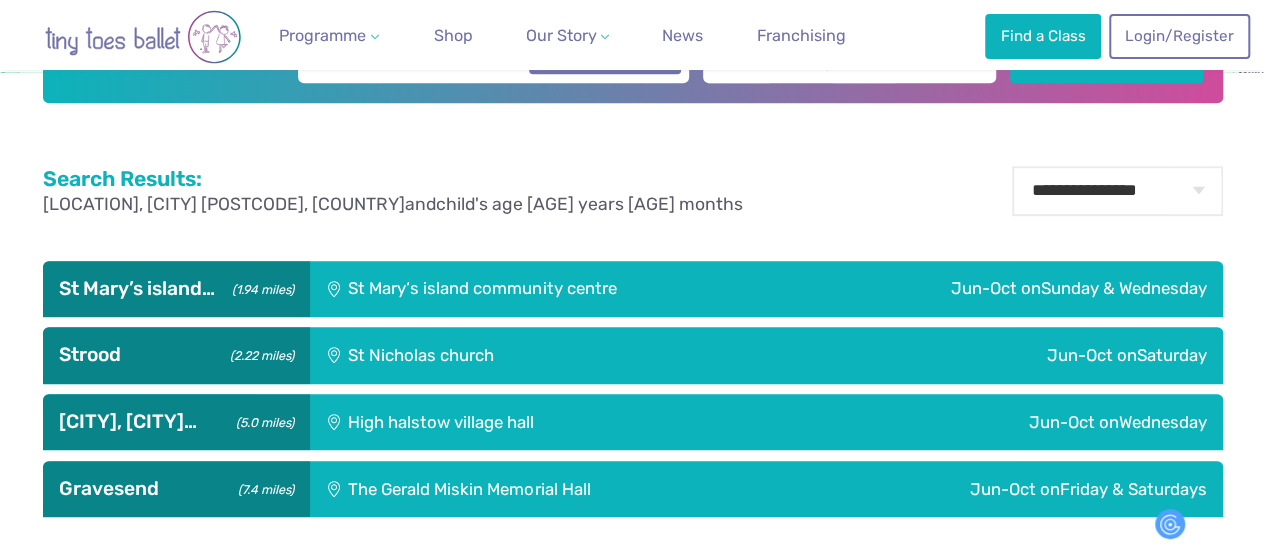 click on "St Mary‘s island community centre" at bounding box center [551, 289] 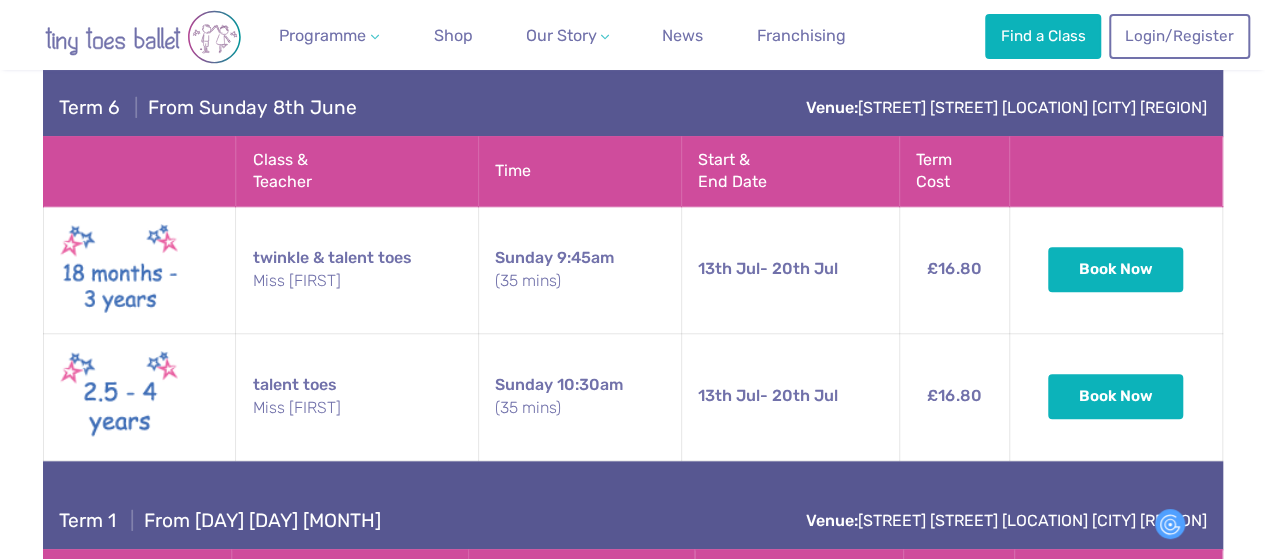 scroll, scrollTop: 733, scrollLeft: 0, axis: vertical 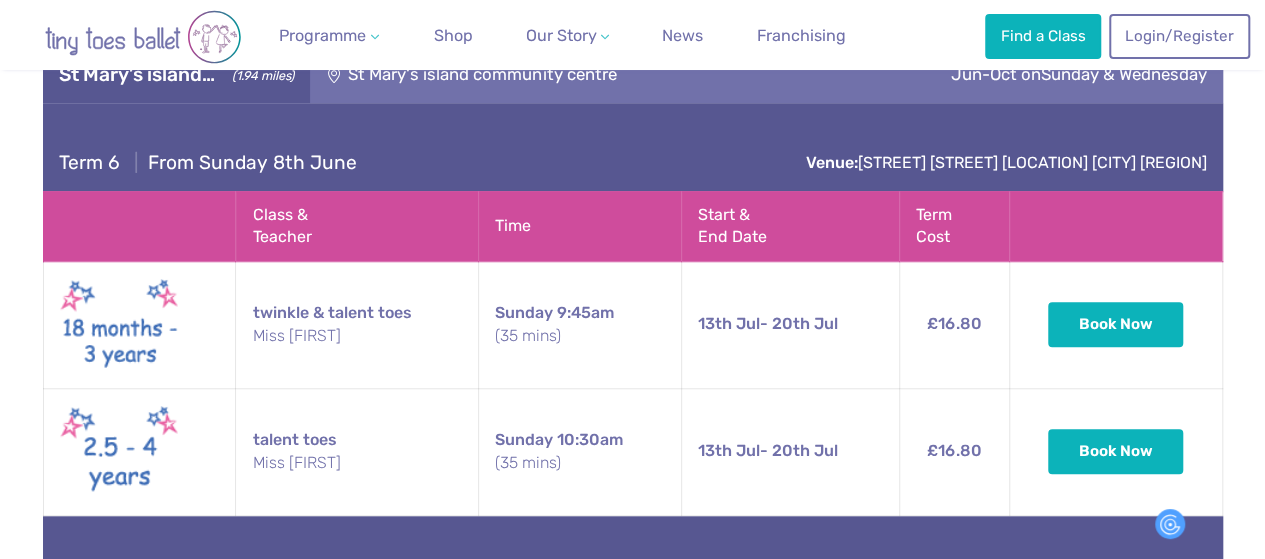 click on "Book Now" at bounding box center (1116, 451) 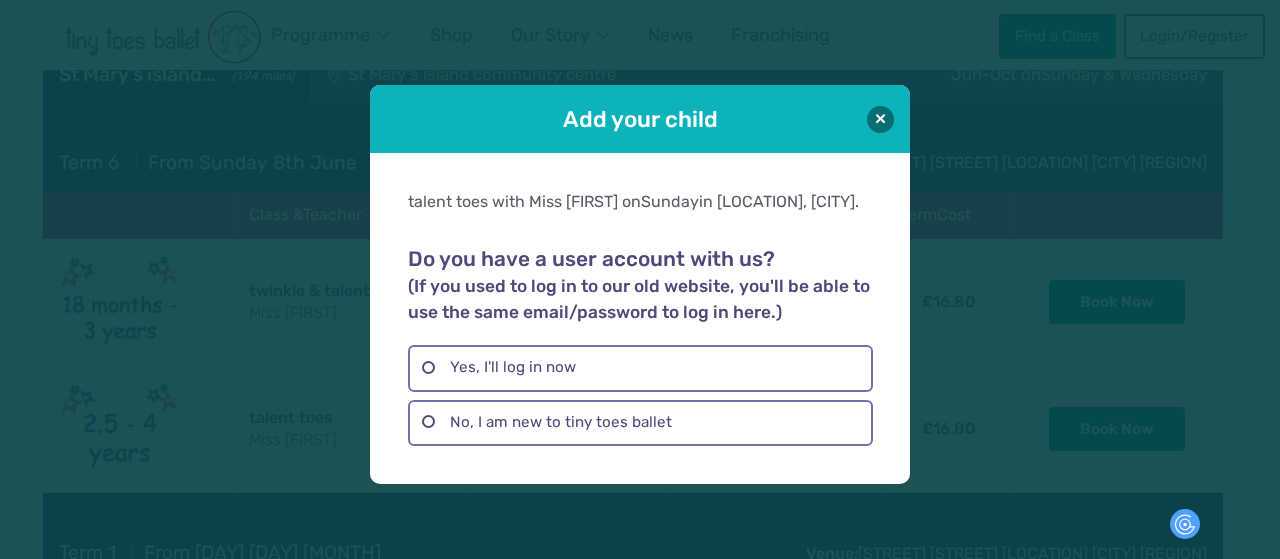 click on "No, I am new to tiny toes ballet" at bounding box center [640, 423] 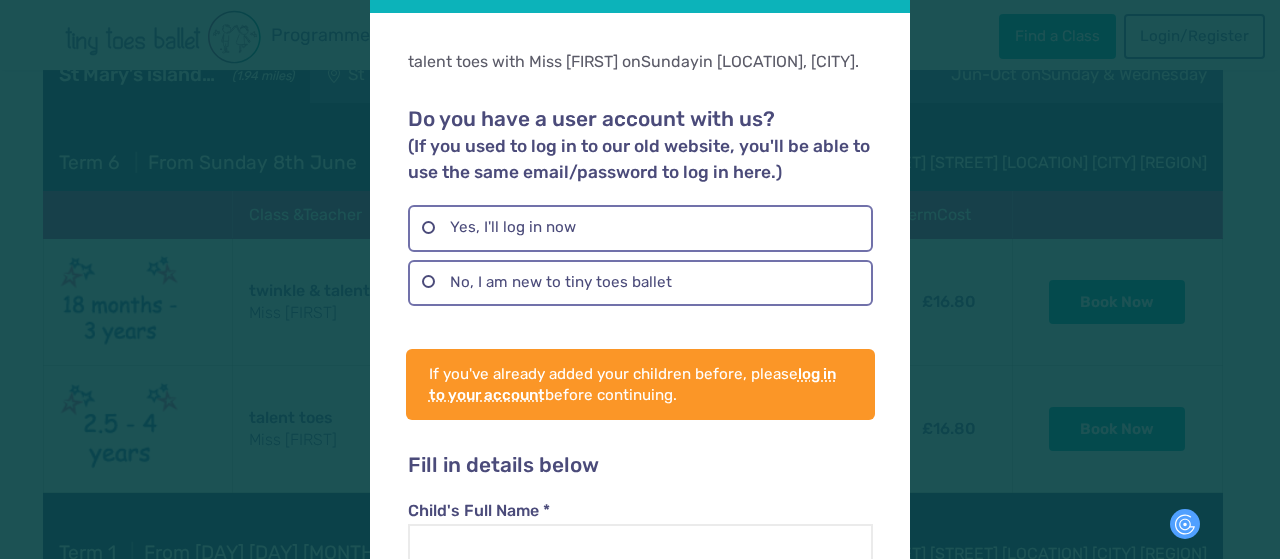 scroll, scrollTop: 102, scrollLeft: 0, axis: vertical 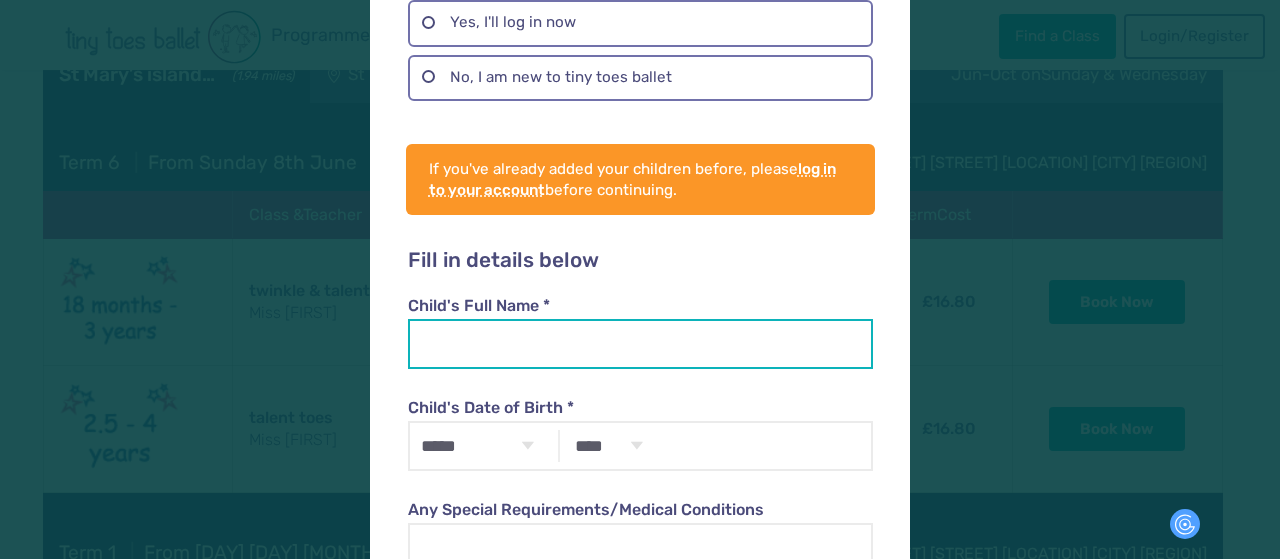 click on "Child's Full Name *" at bounding box center (640, 344) 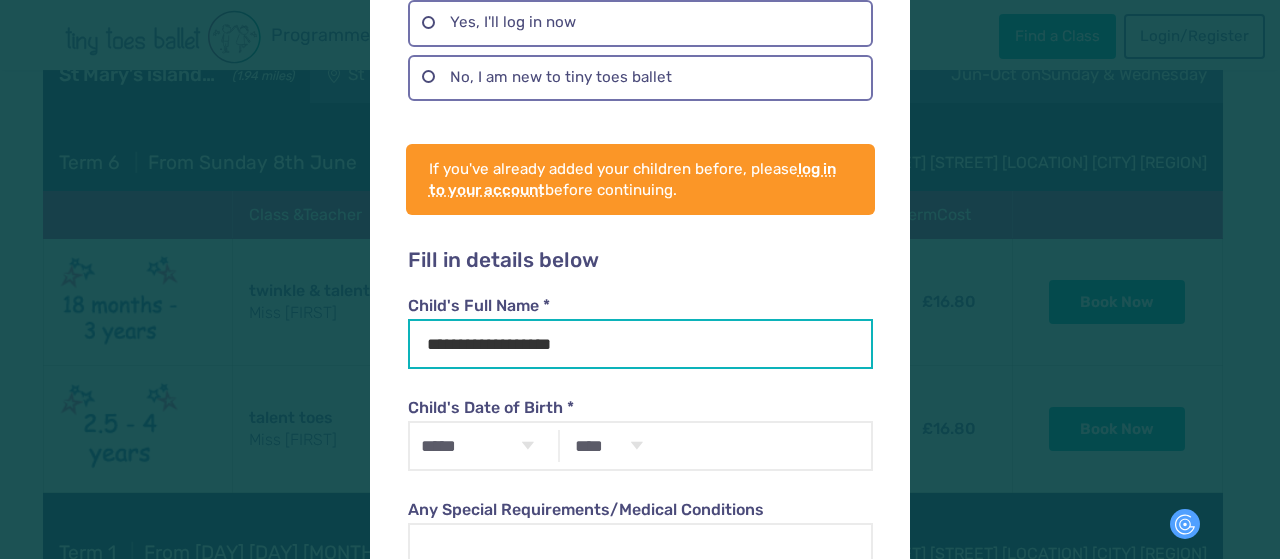 type on "**********" 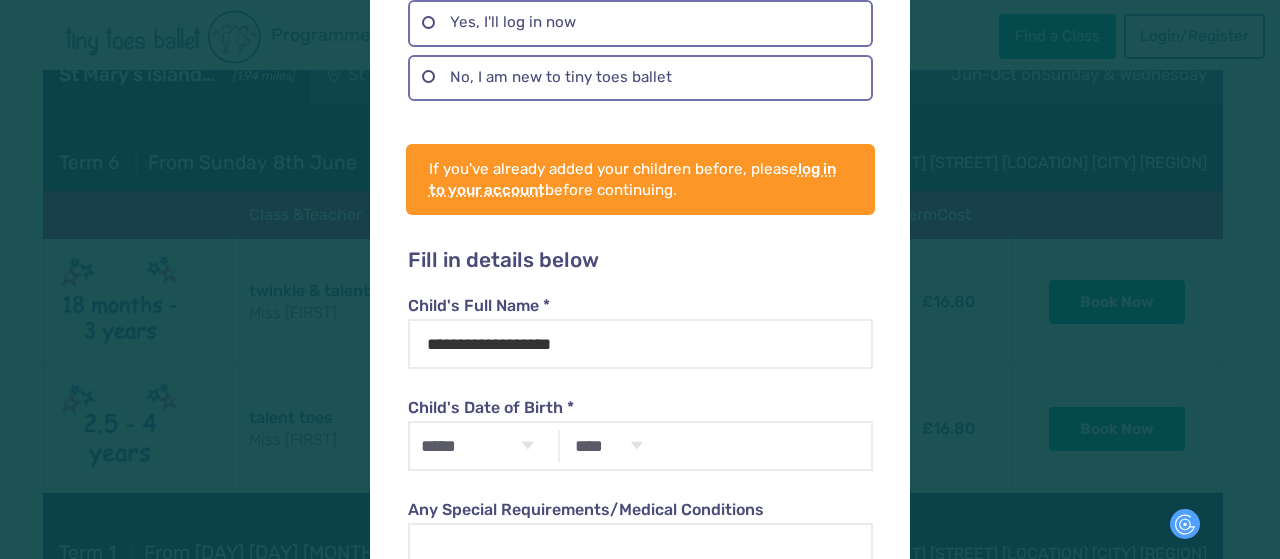 click on "***** ******* ******** ***** ***** *** **** **** ****** ********* ******* ******** ********" at bounding box center (477, 446) 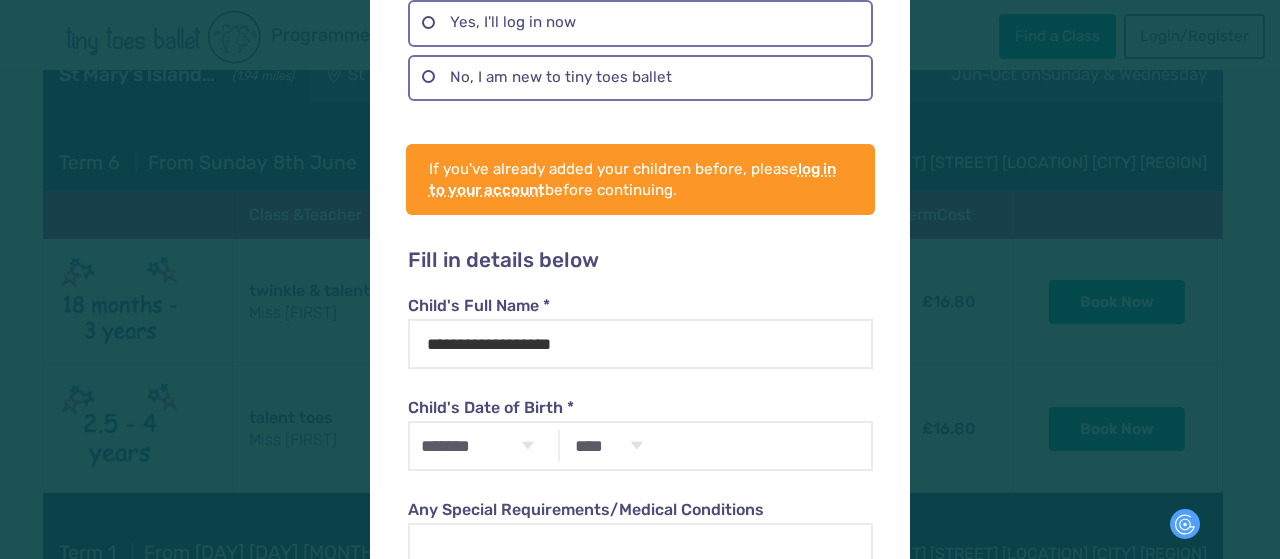 click on "***** ******* ******** ***** ***** *** **** **** ****** ********* ******* ******** ********" at bounding box center (477, 446) 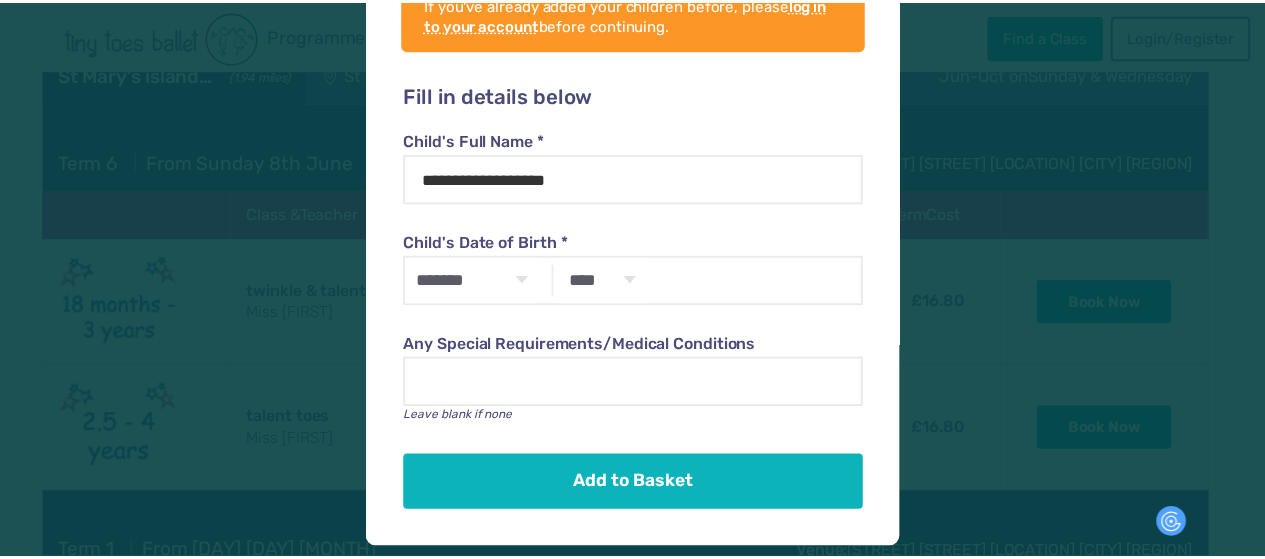 scroll, scrollTop: 456, scrollLeft: 0, axis: vertical 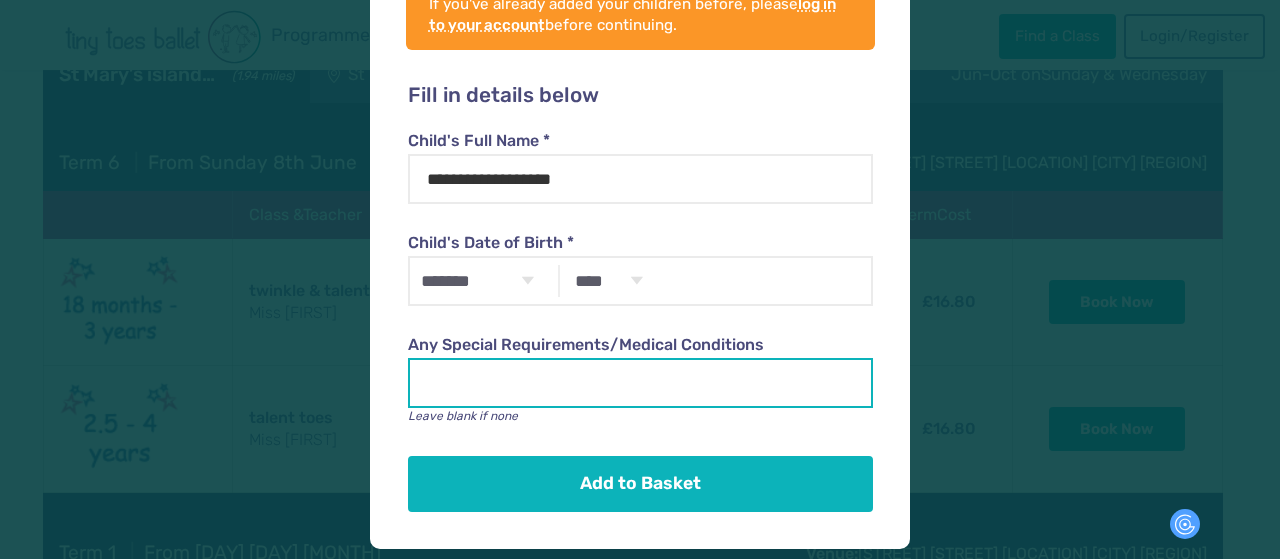 click on "Any Special Requirements/Medical Conditions" at bounding box center (640, 383) 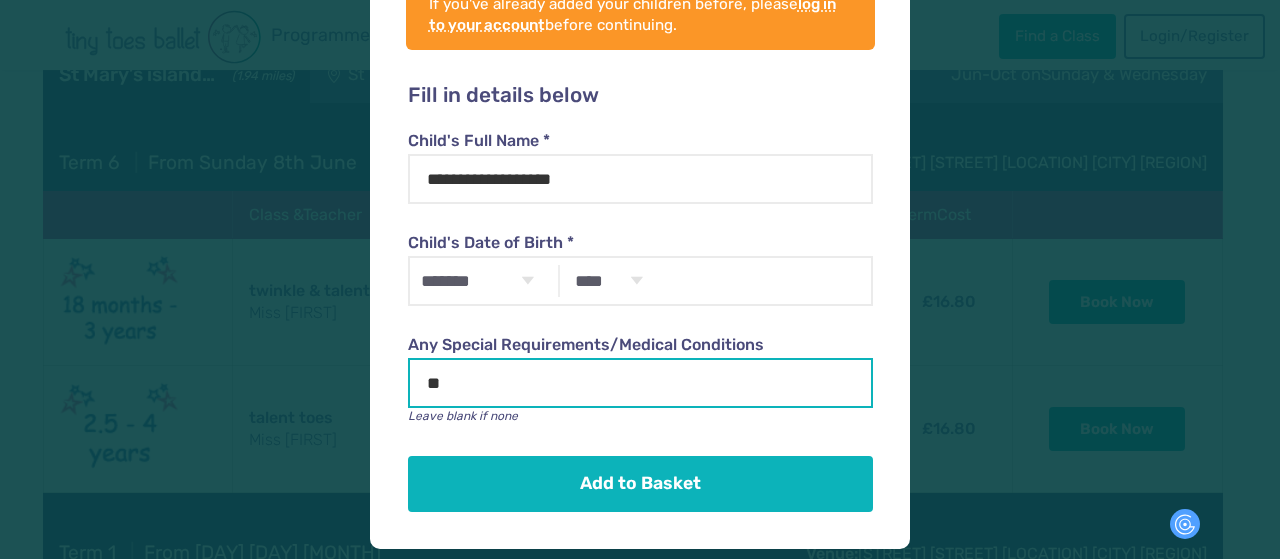 type on "**" 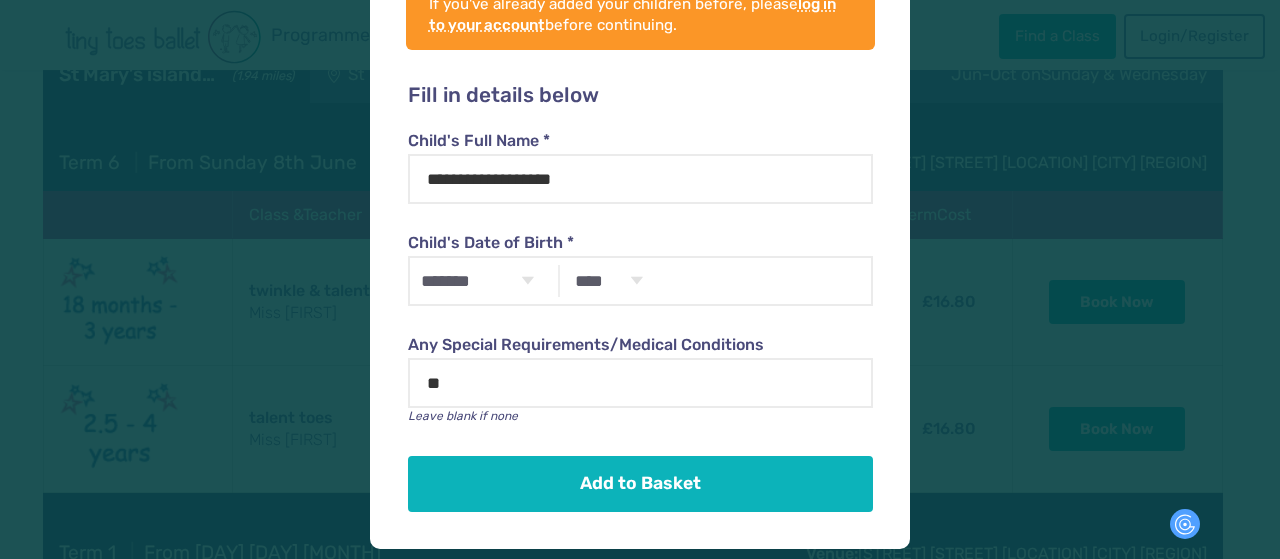 click on "Add to Basket" at bounding box center (640, 484) 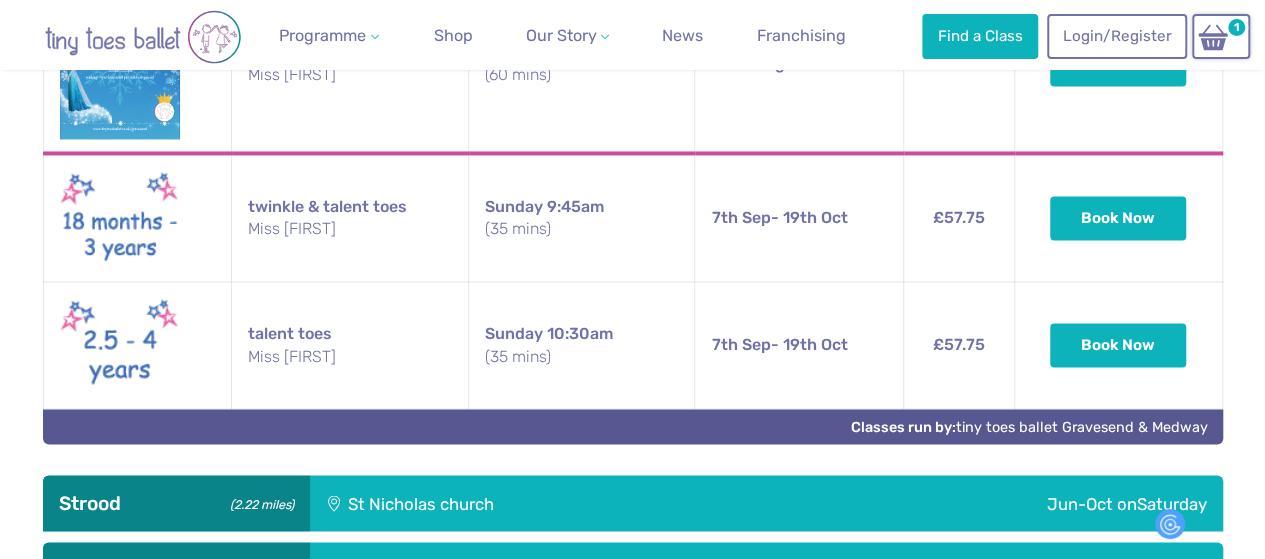 scroll, scrollTop: 1549, scrollLeft: 0, axis: vertical 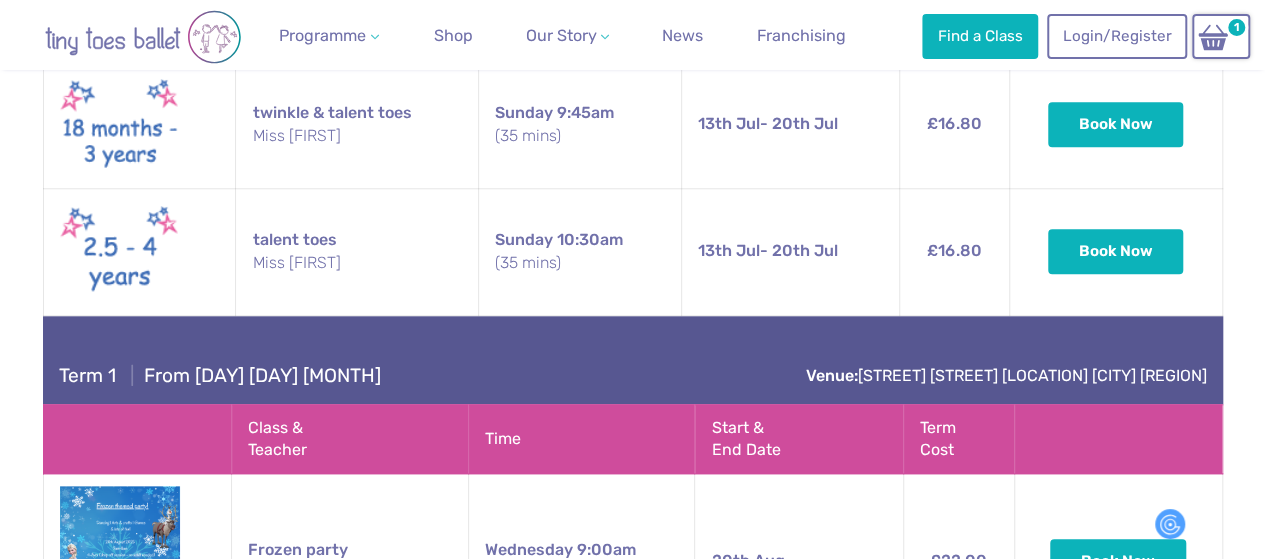 click at bounding box center [1213, 37] 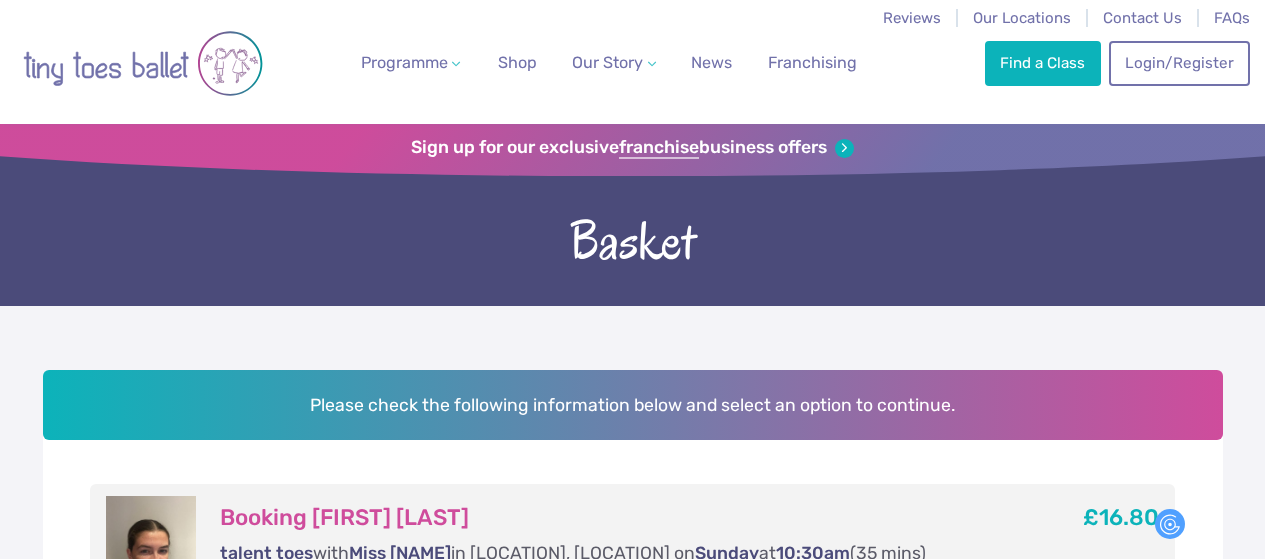 scroll, scrollTop: 0, scrollLeft: 0, axis: both 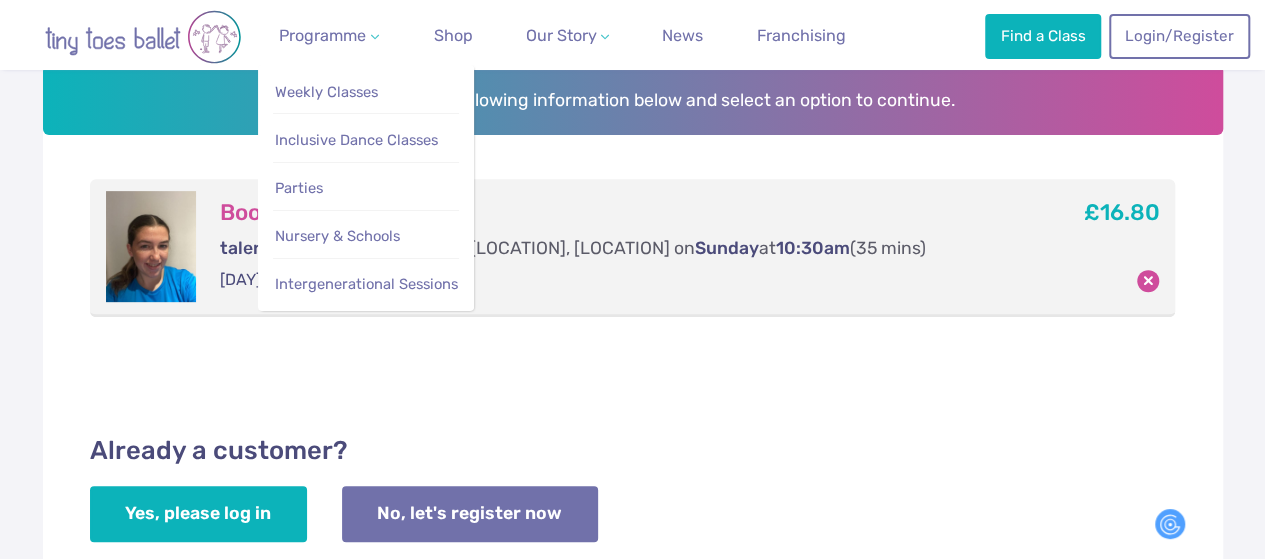 click on "Weekly Classes" at bounding box center (326, 92) 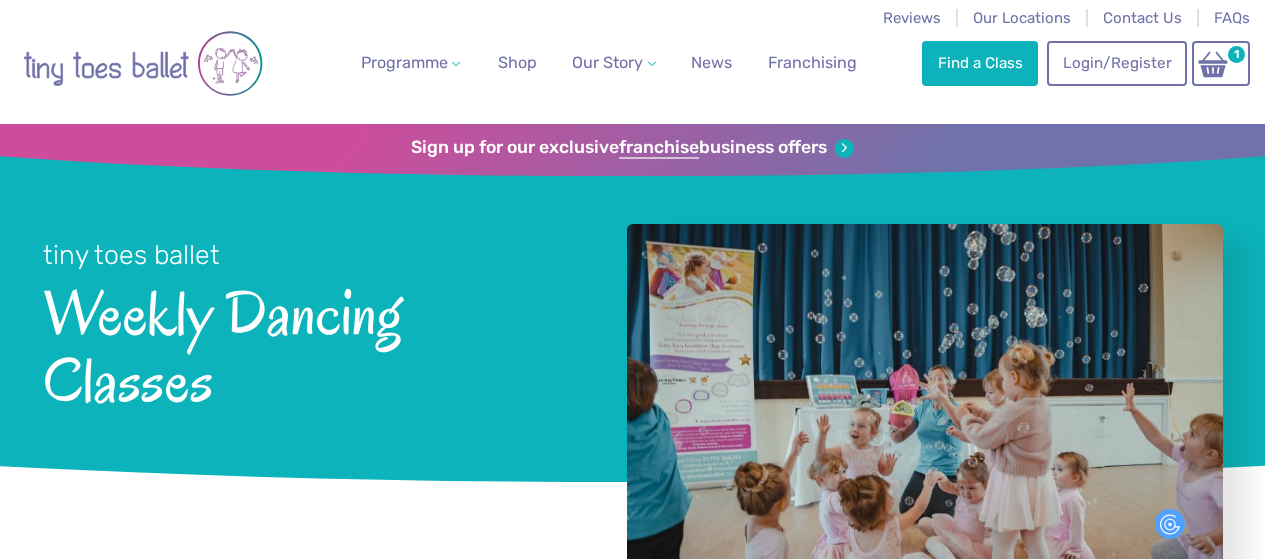 scroll, scrollTop: 0, scrollLeft: 0, axis: both 